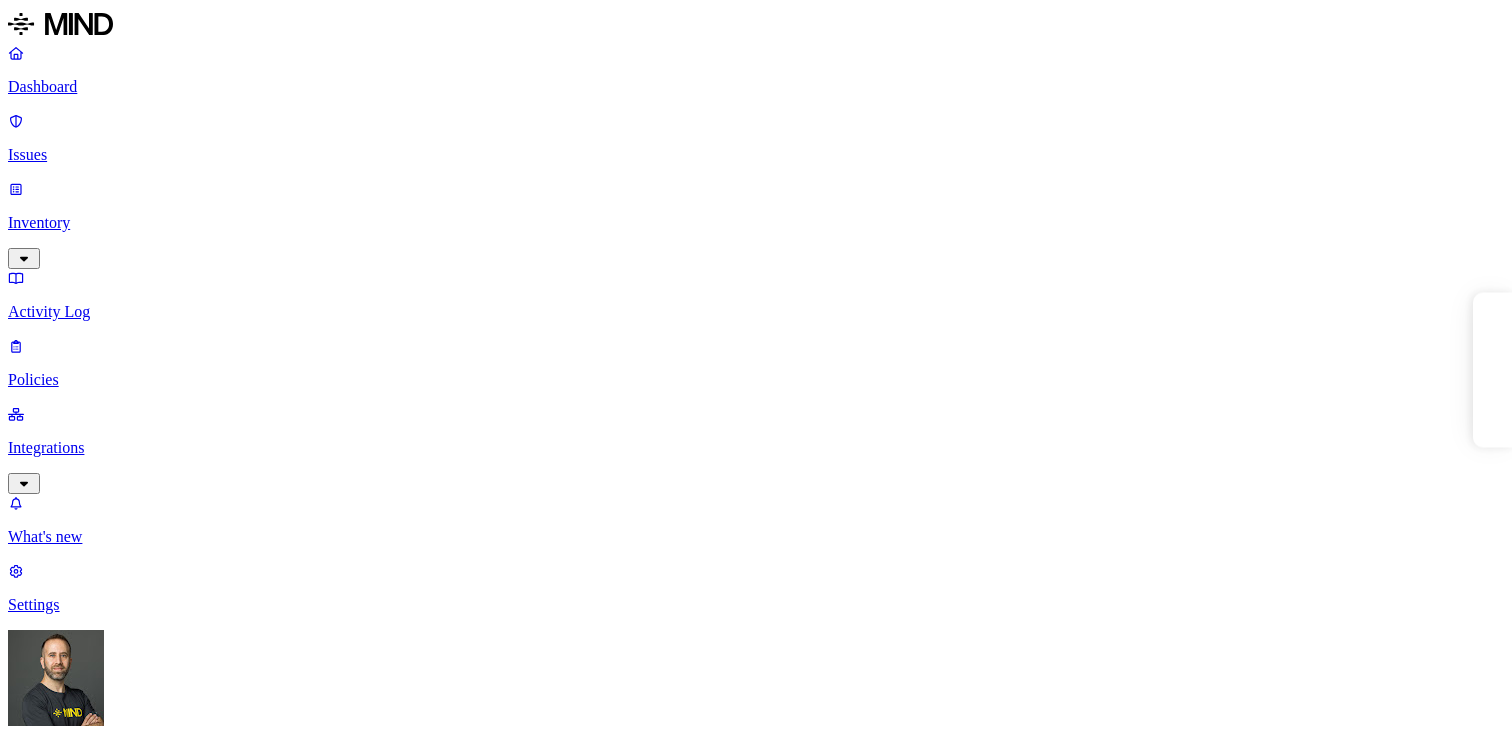 scroll, scrollTop: 0, scrollLeft: 0, axis: both 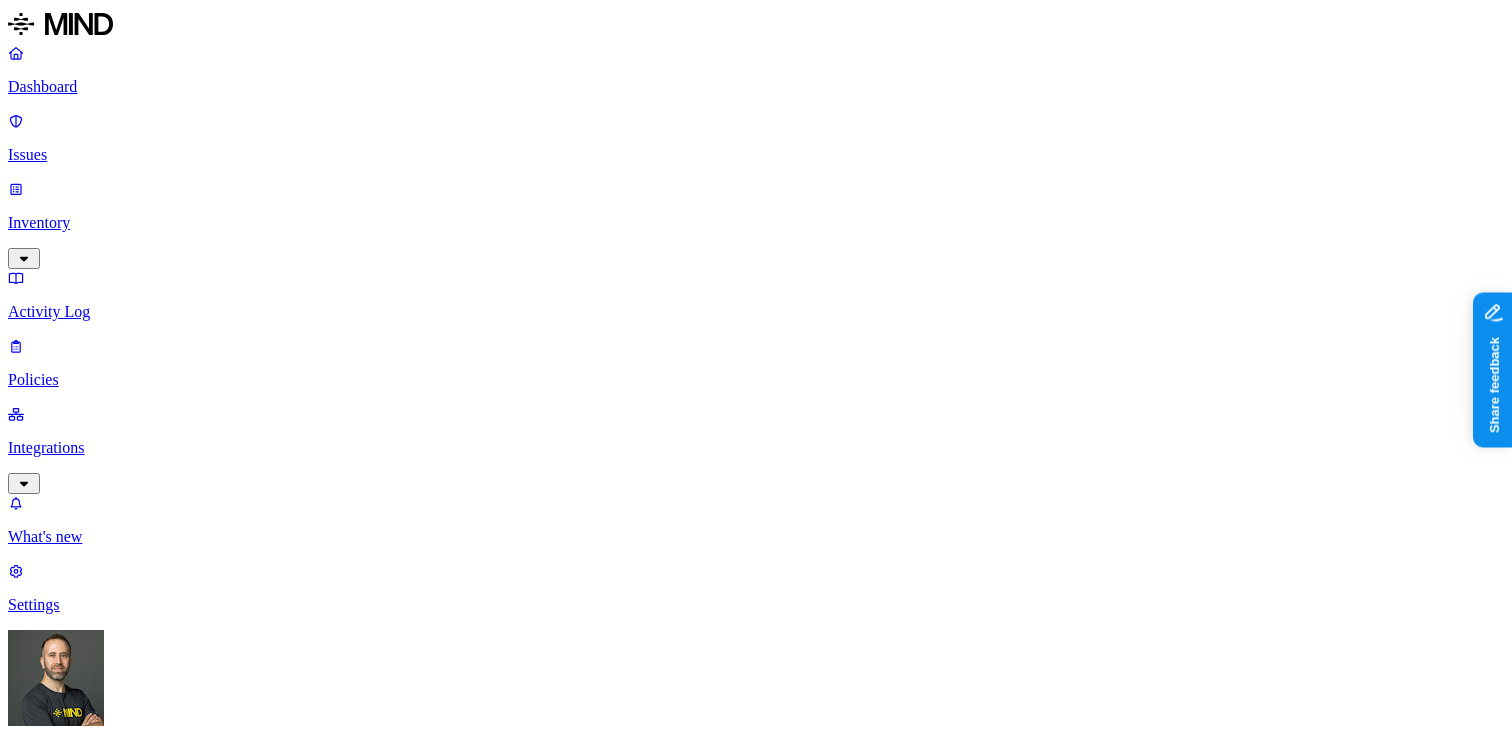 click on "310" at bounding box center [60, 2506] 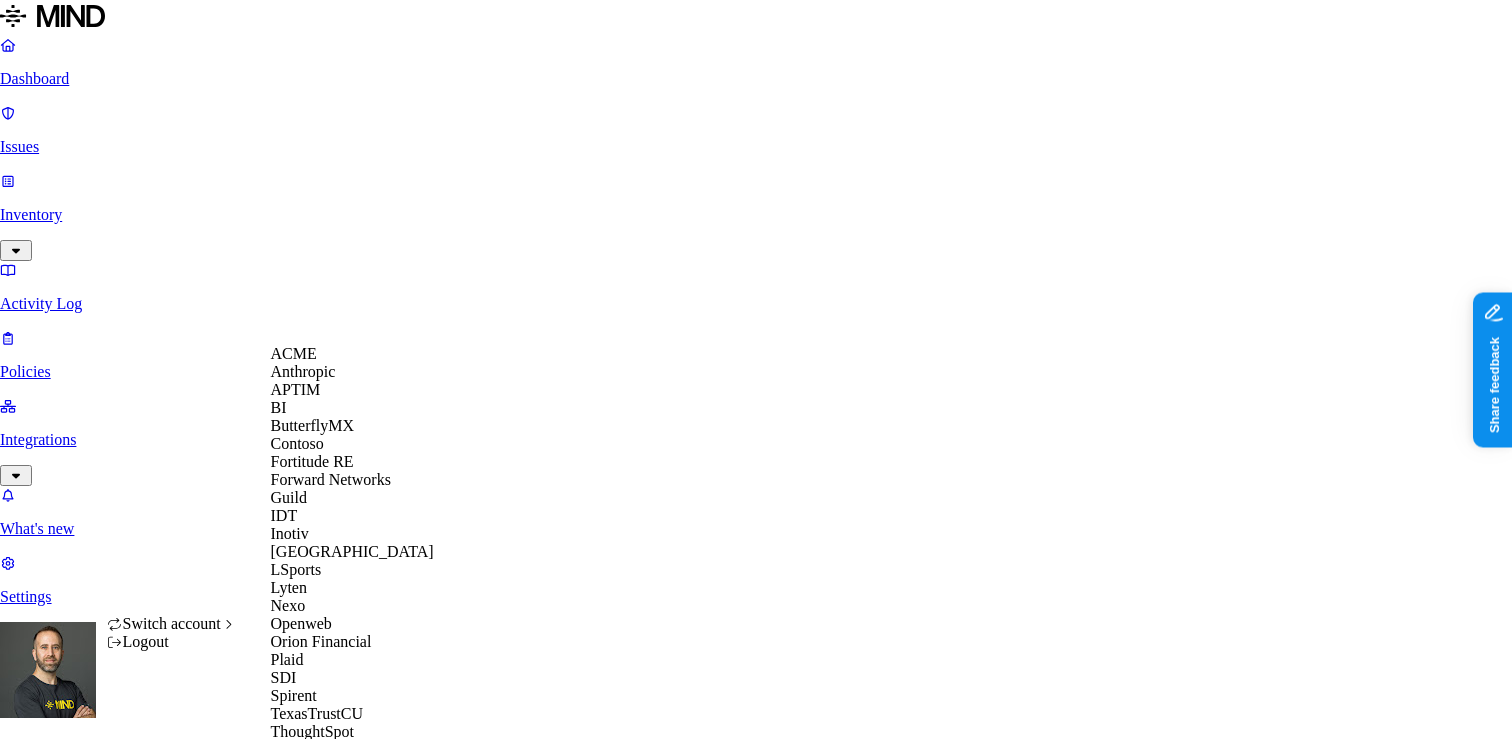 scroll, scrollTop: 560, scrollLeft: 0, axis: vertical 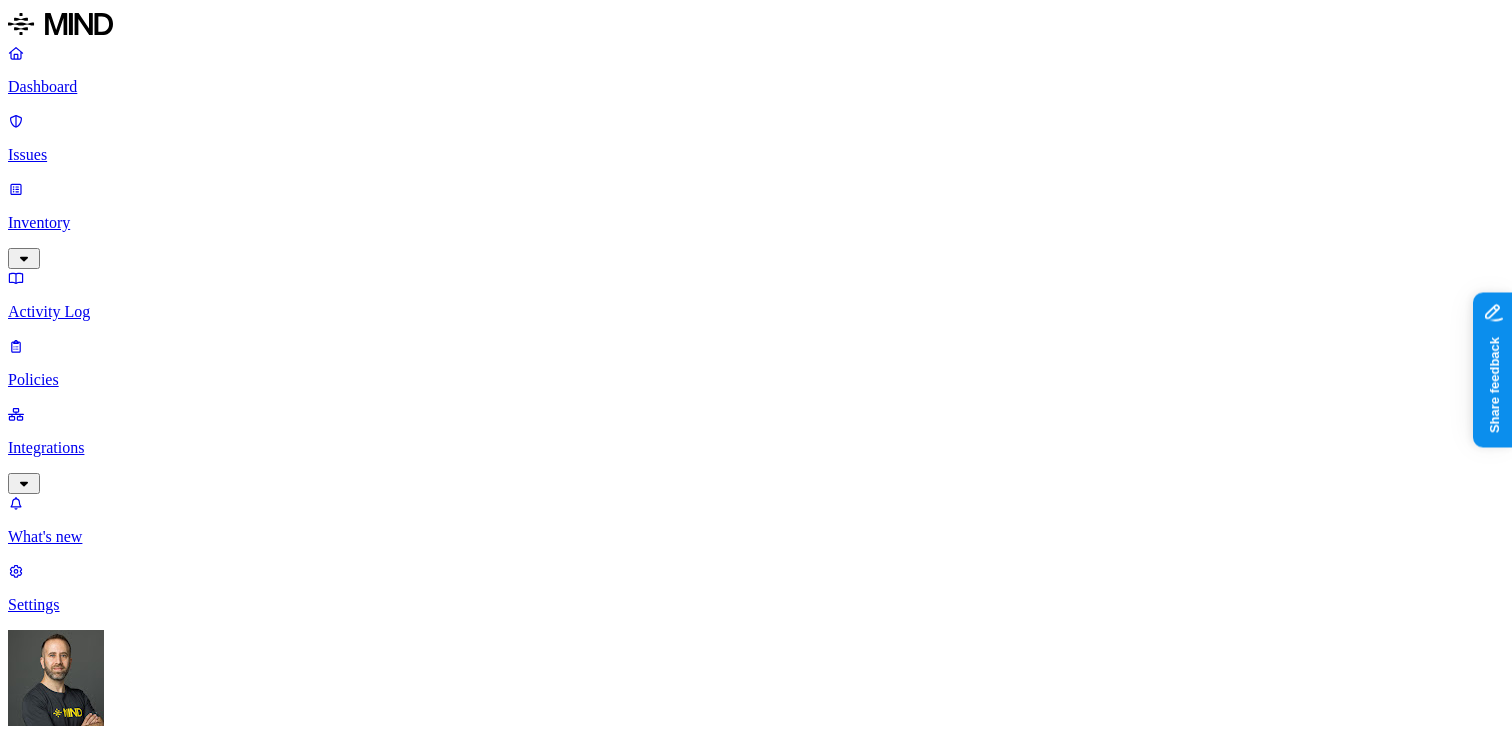 click on "216" at bounding box center [60, 2416] 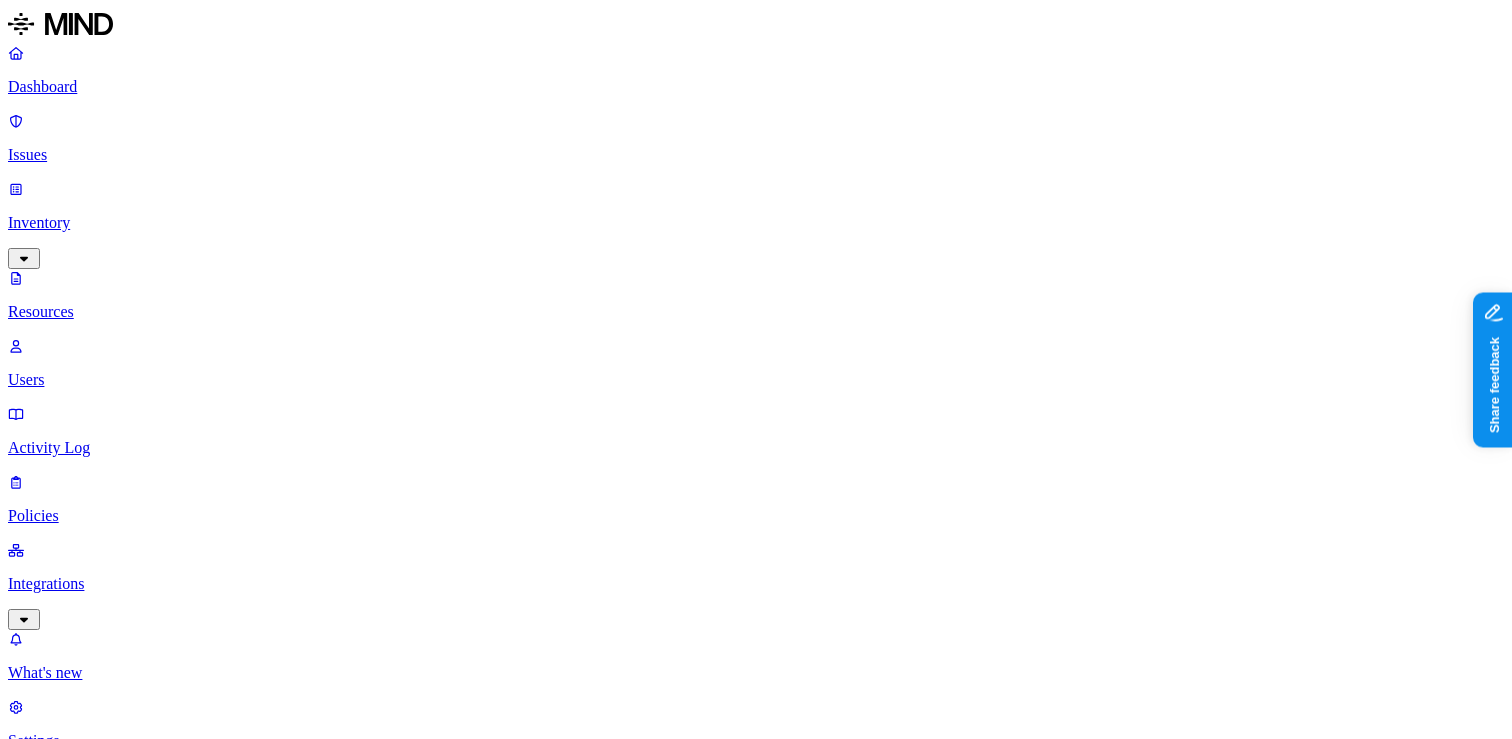 click on "2,112 Resources" at bounding box center [60, 1277] 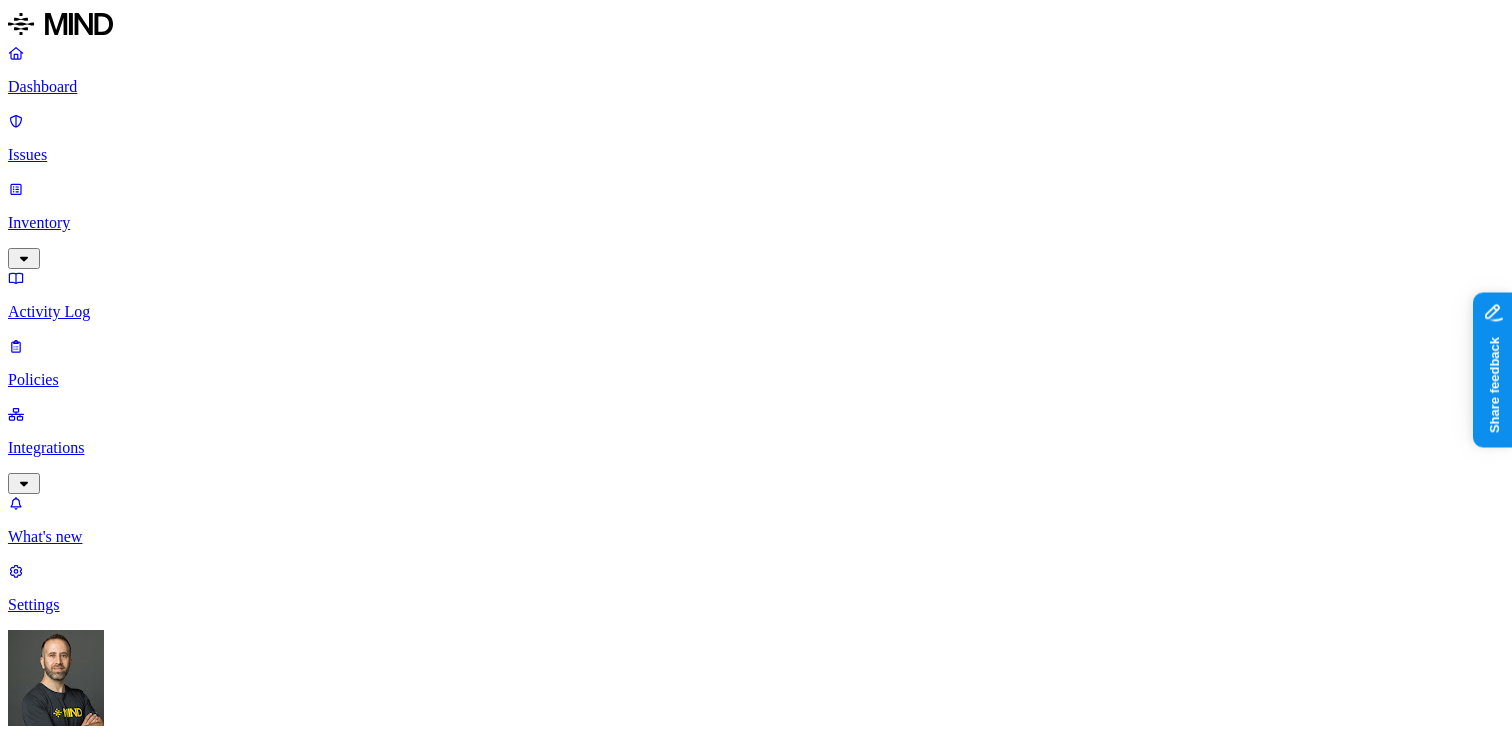 click on "Credit card 2.11K" at bounding box center (796, 2435) 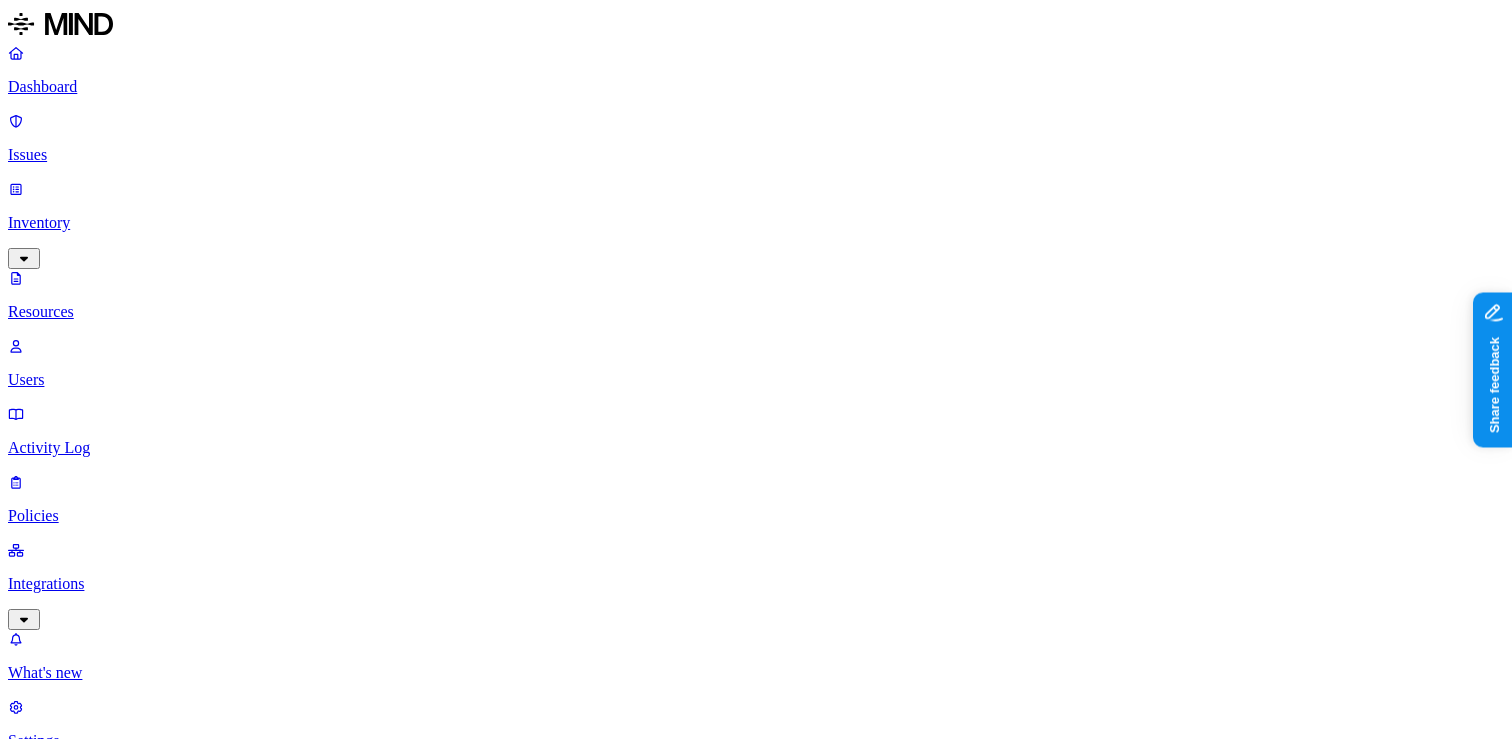 click on "2,112 Resources" at bounding box center (756, 1288) 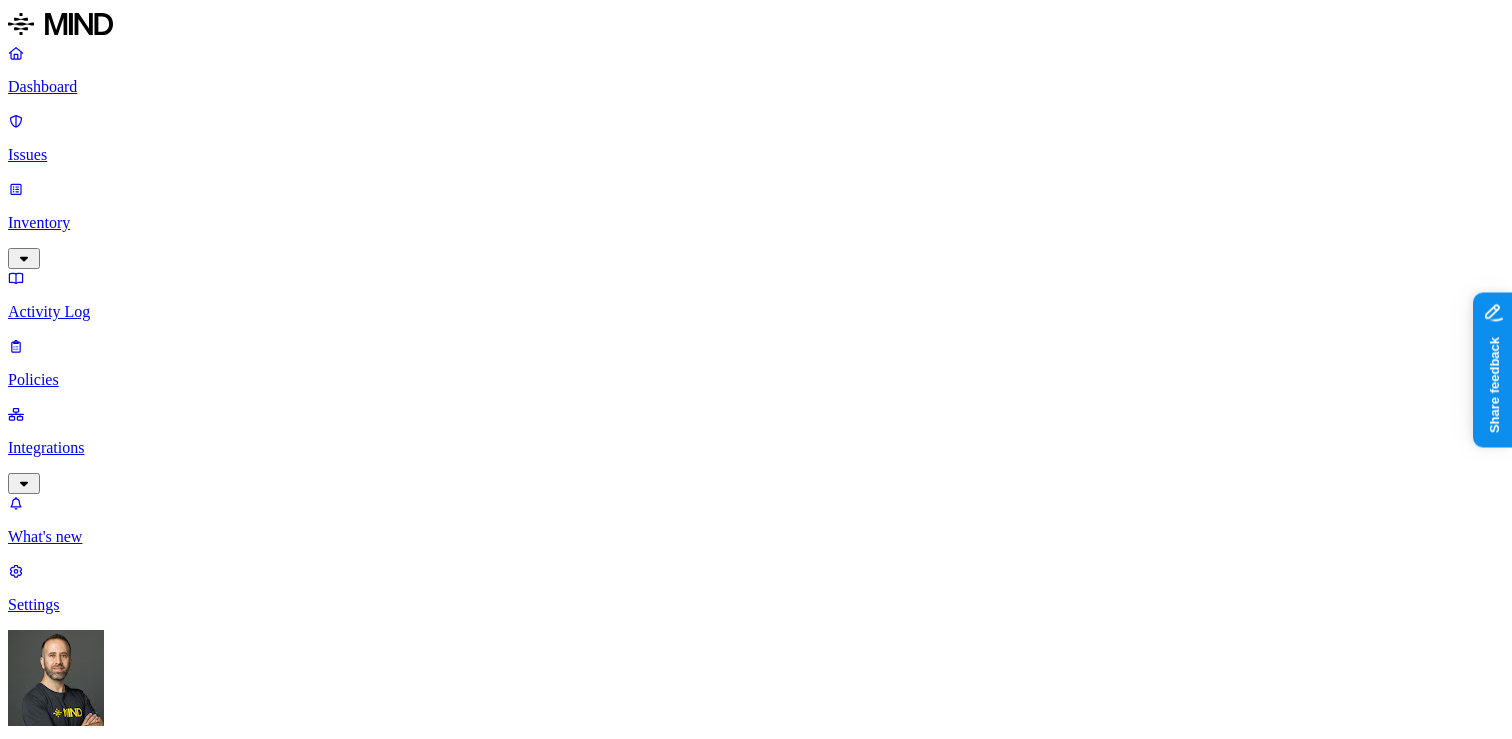 click on "Credit card 2.11K" at bounding box center (796, 2435) 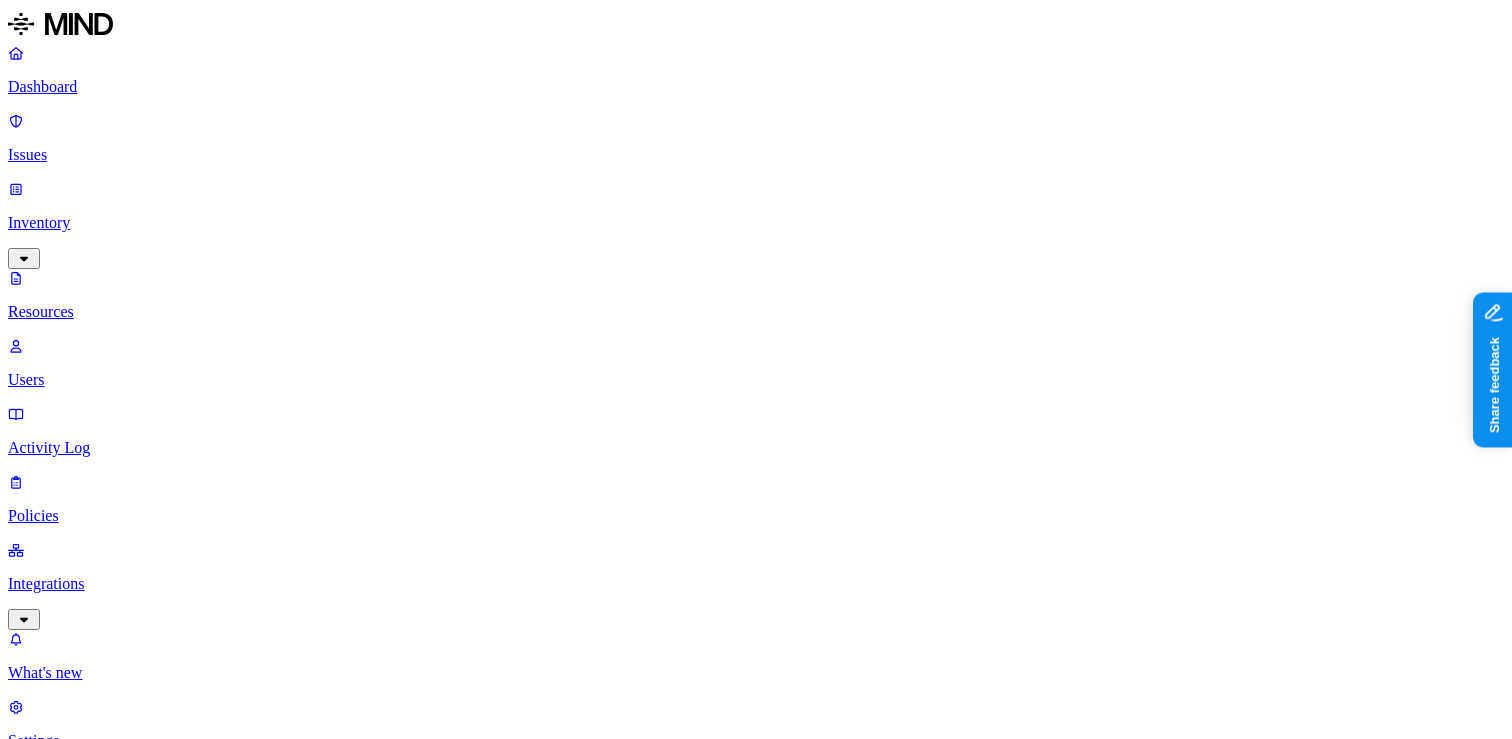scroll, scrollTop: 0, scrollLeft: 0, axis: both 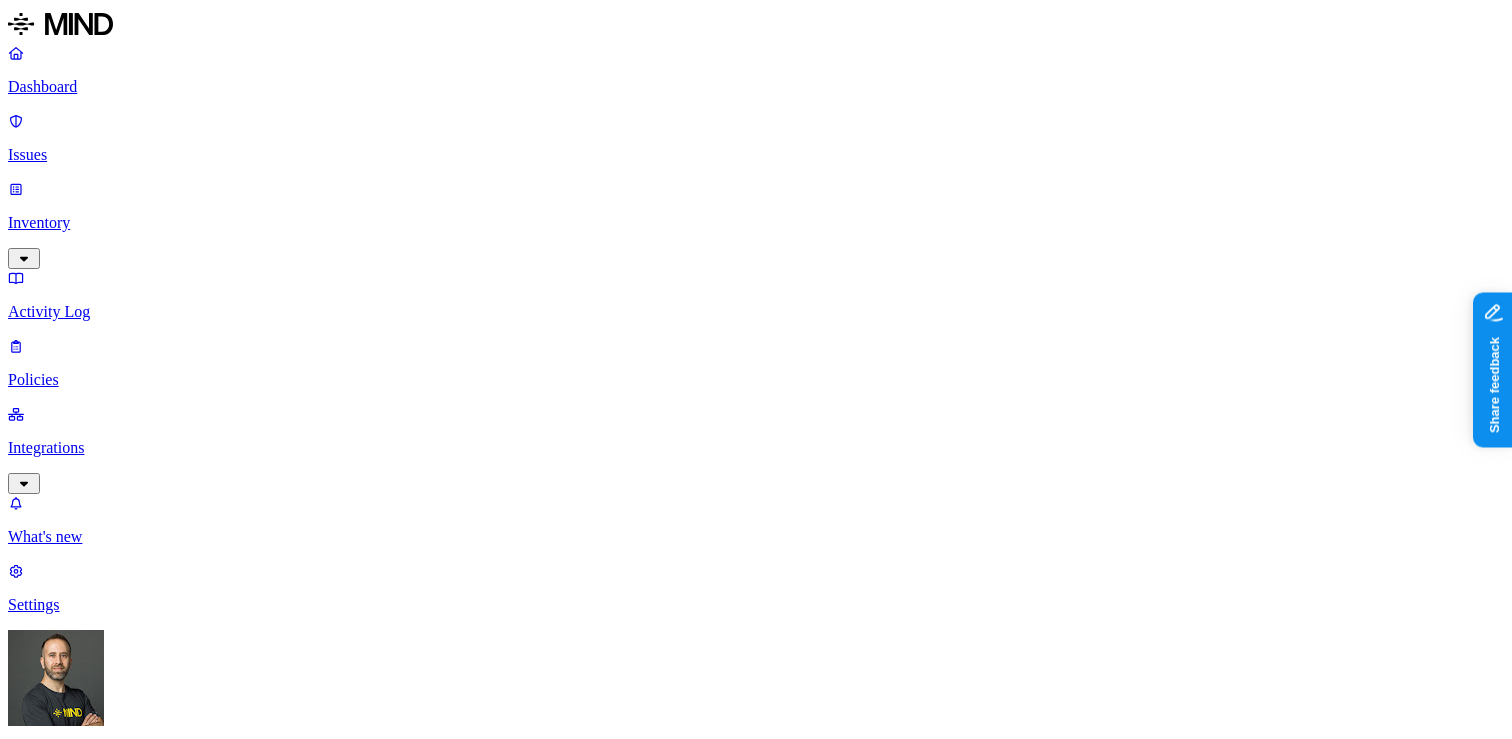 click on "29.4K" at bounding box center [68, 3026] 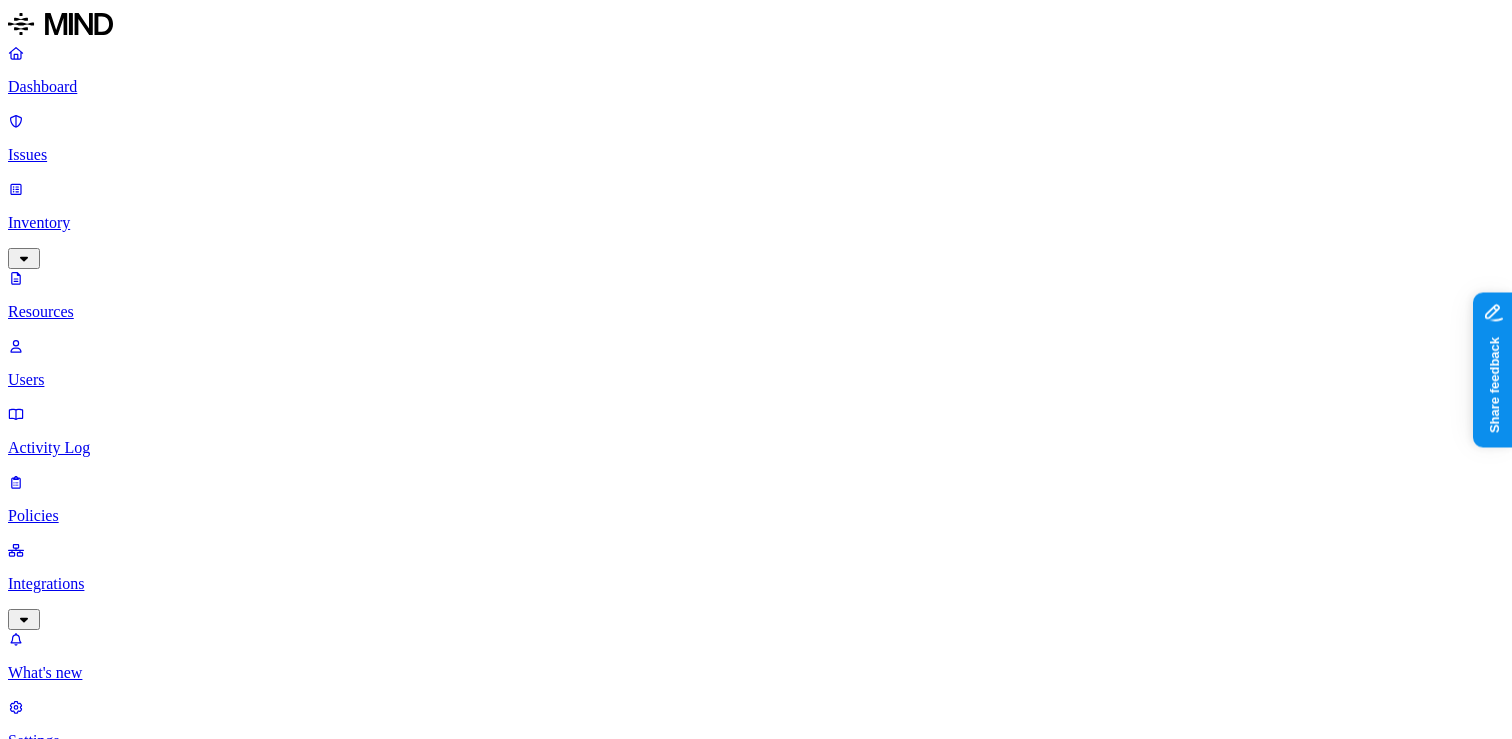 click on "Dashboard" at bounding box center (756, 87) 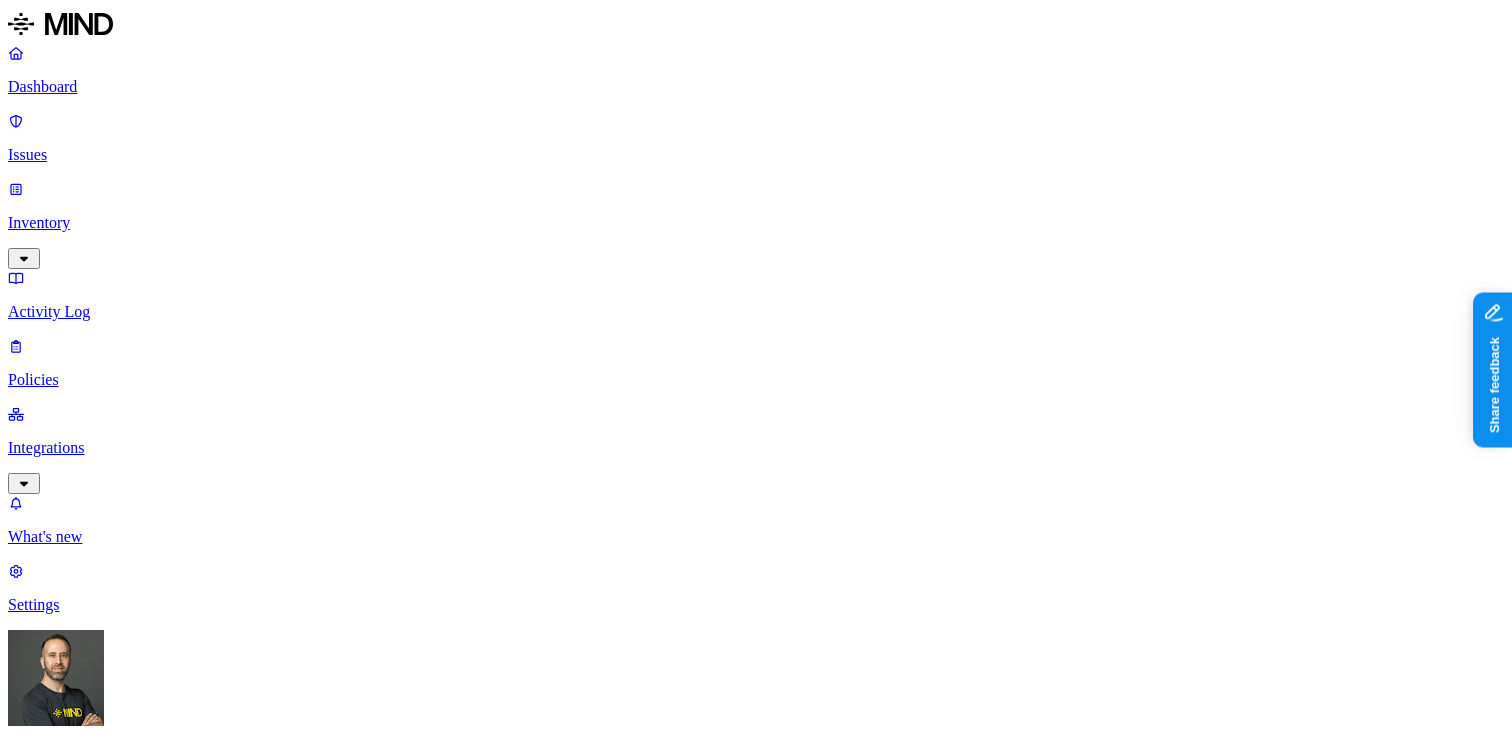 click on "Detection" at bounding box center (119, 1752) 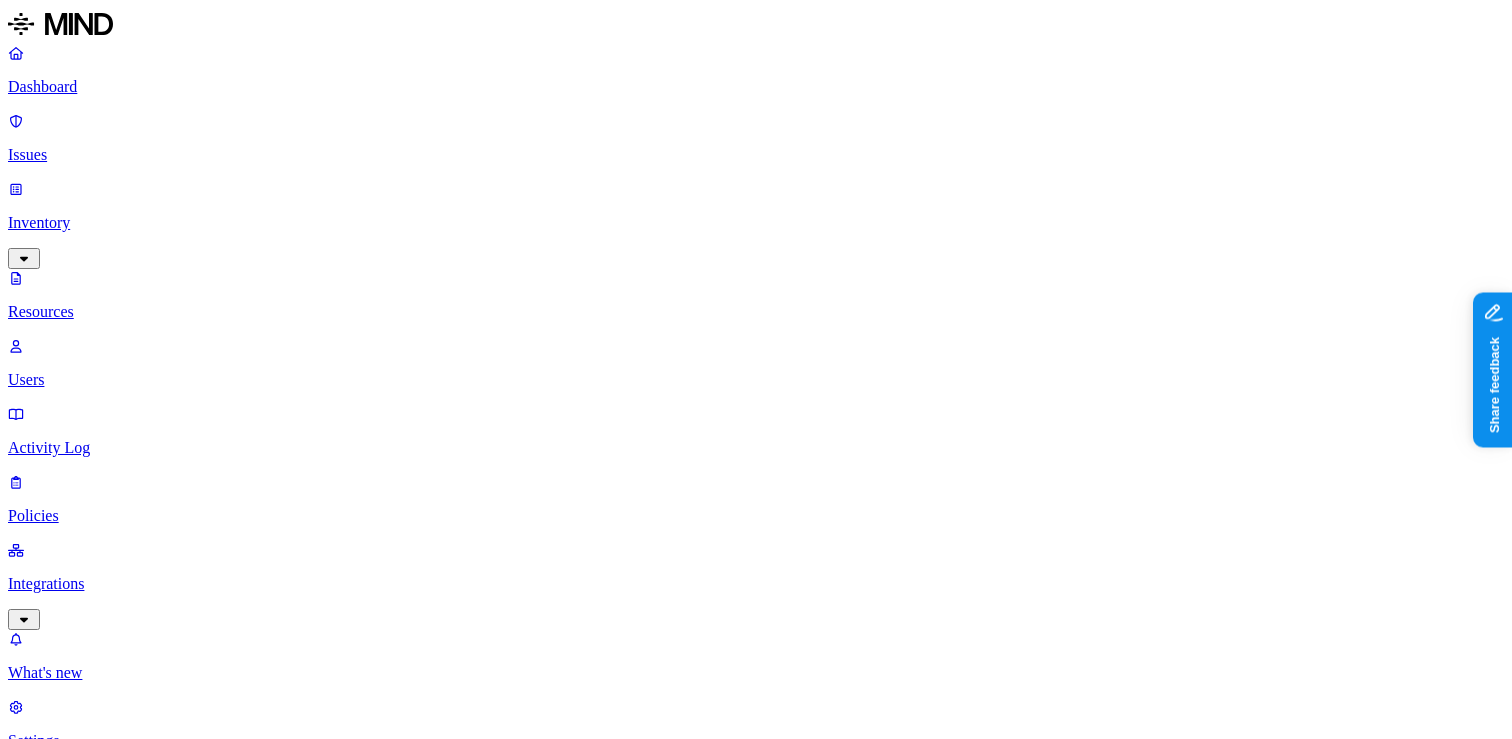 click on "Category" at bounding box center (43, 1132) 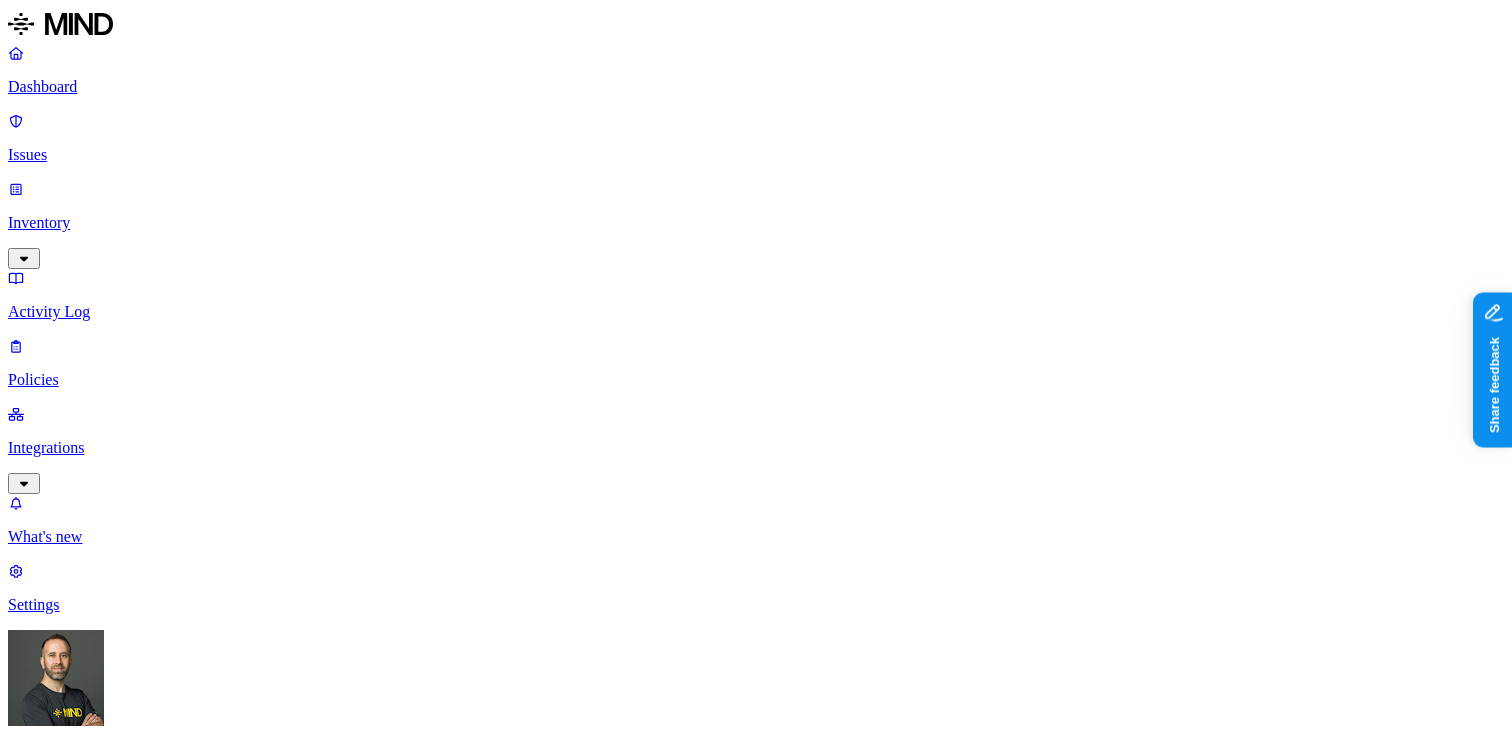 click on "PII" at bounding box center [776, 2056] 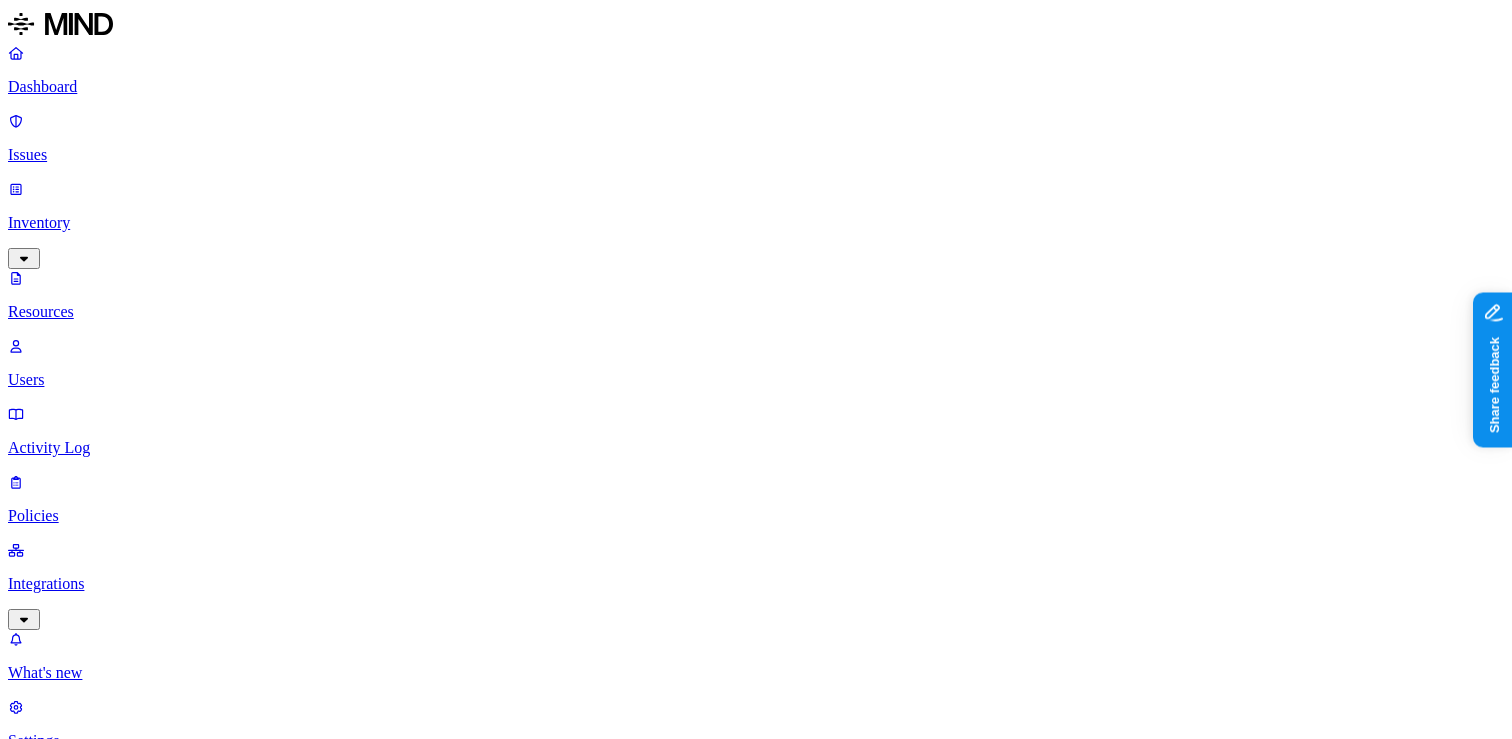 click on "Classification" at bounding box center [55, 1111] 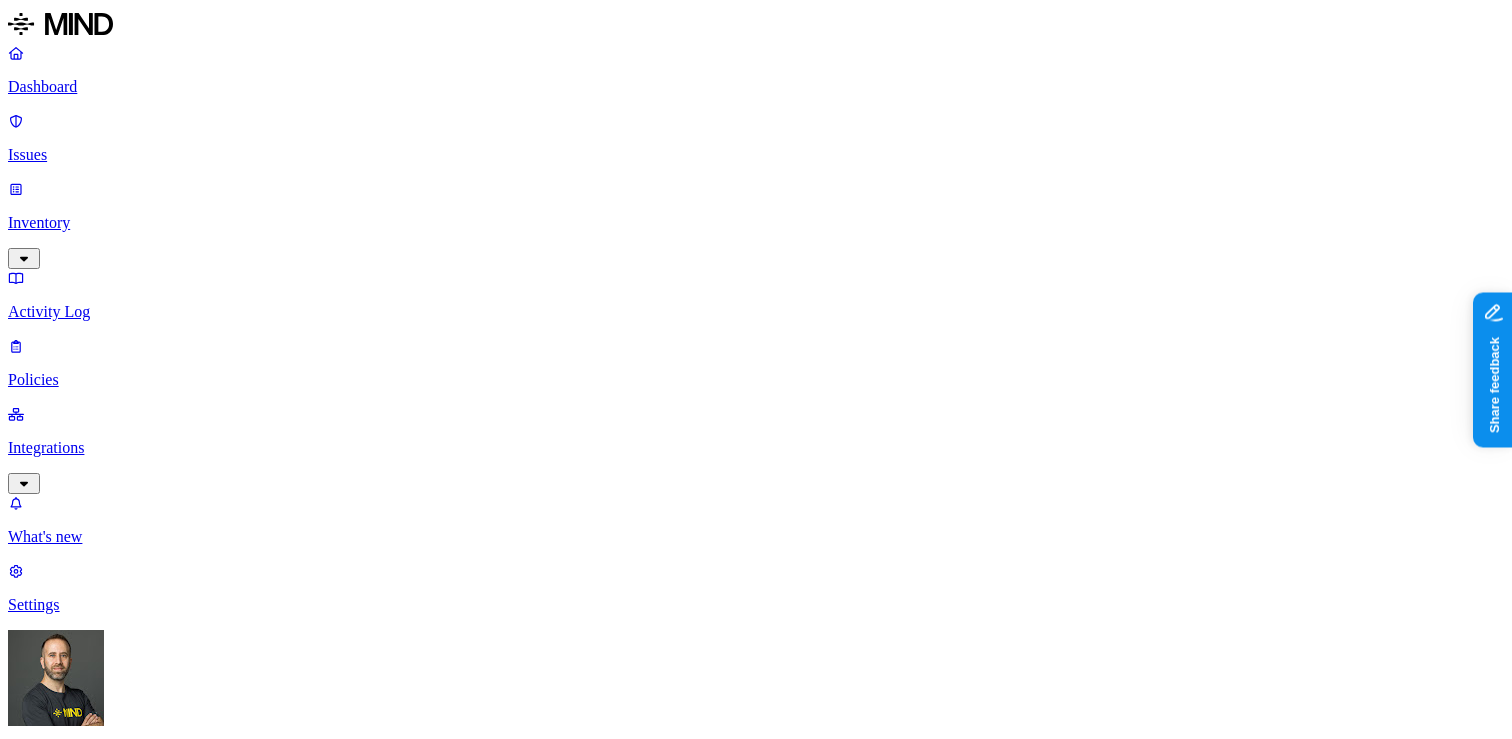 scroll, scrollTop: 60, scrollLeft: 0, axis: vertical 